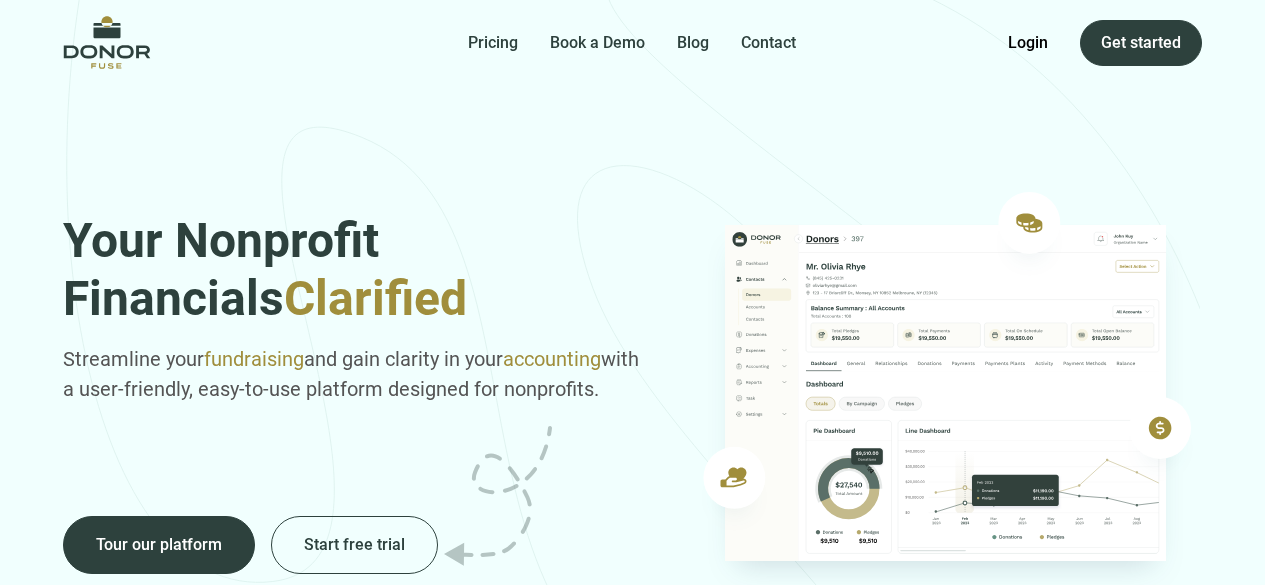 scroll, scrollTop: 0, scrollLeft: 0, axis: both 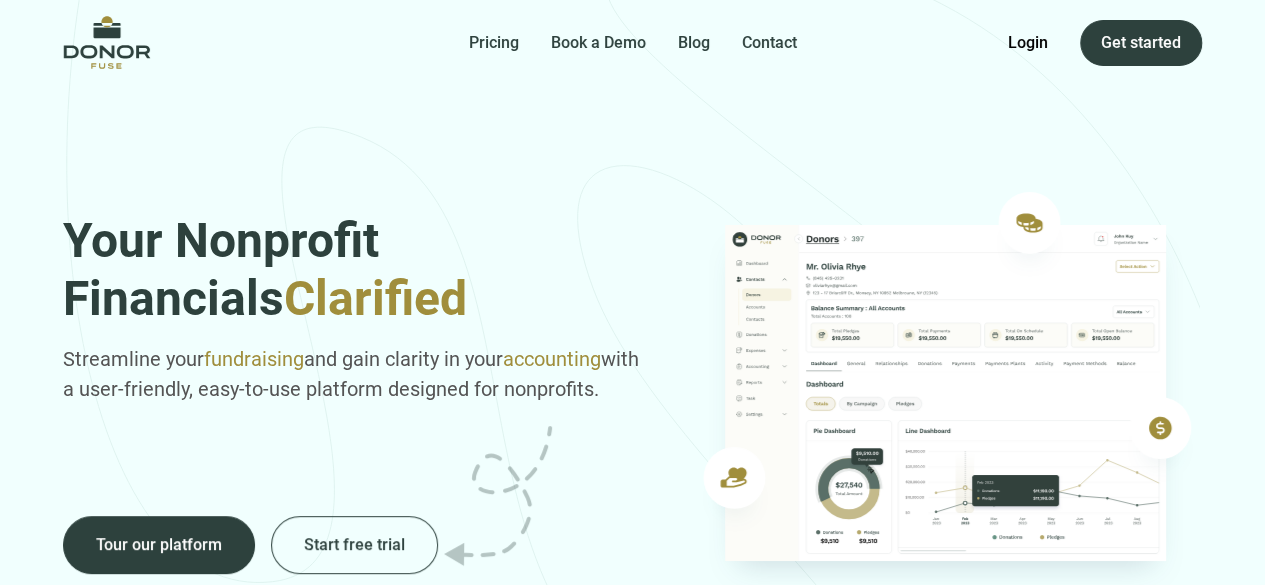 click on "Your Nonprofit Financials  Clarified Streamline your  fundraising  and gain clarity in your  accounting  with a user-friendly, easy-to-use platform designed for nonprofits. Tour our platform Start free trial" at bounding box center (632, 313) 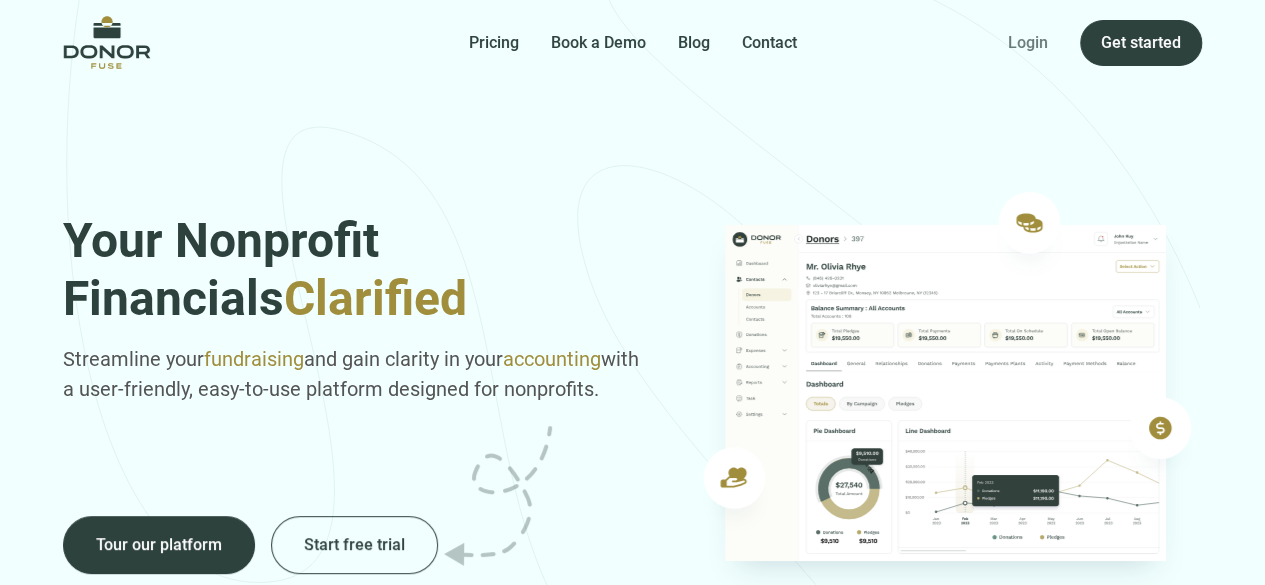 click on "Login" at bounding box center (1028, 43) 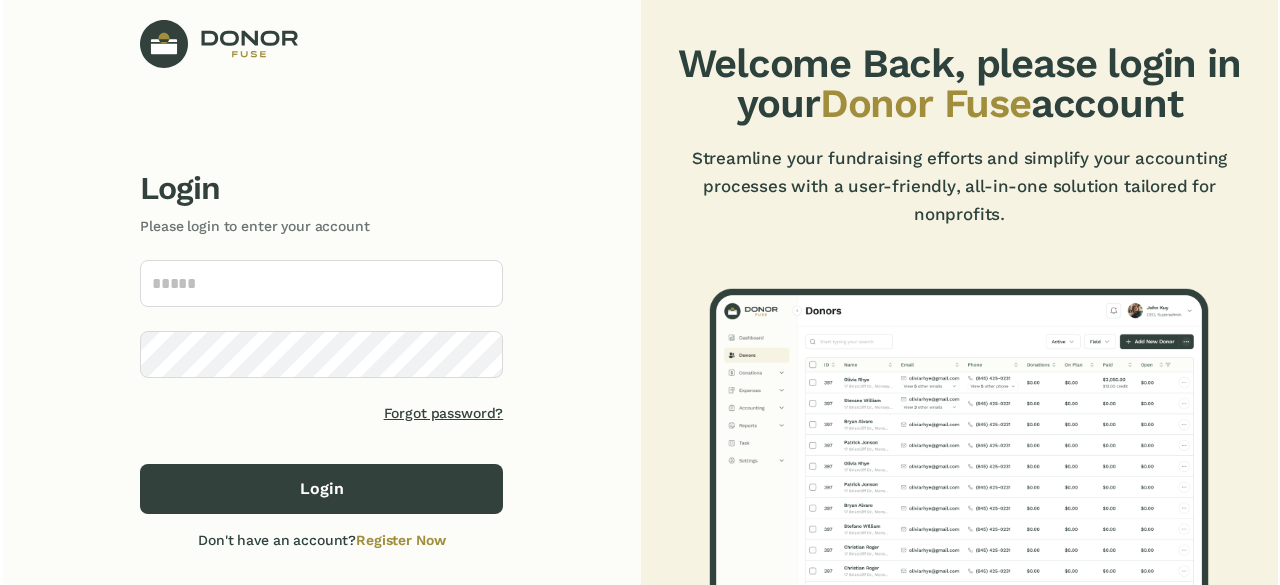 scroll, scrollTop: 0, scrollLeft: 0, axis: both 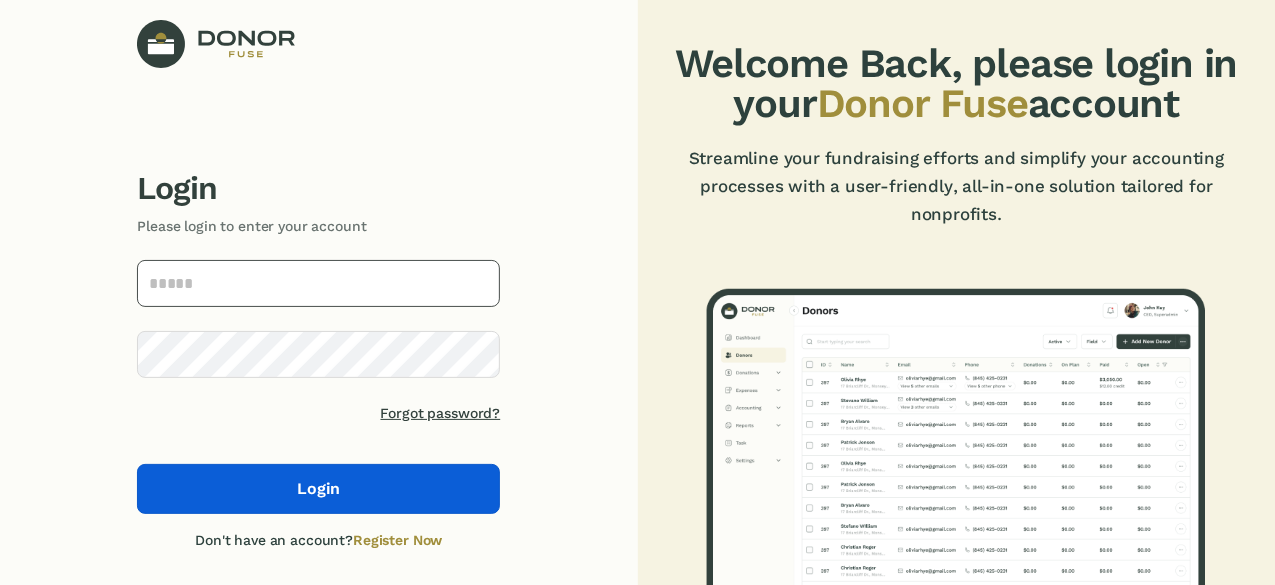 type on "**********" 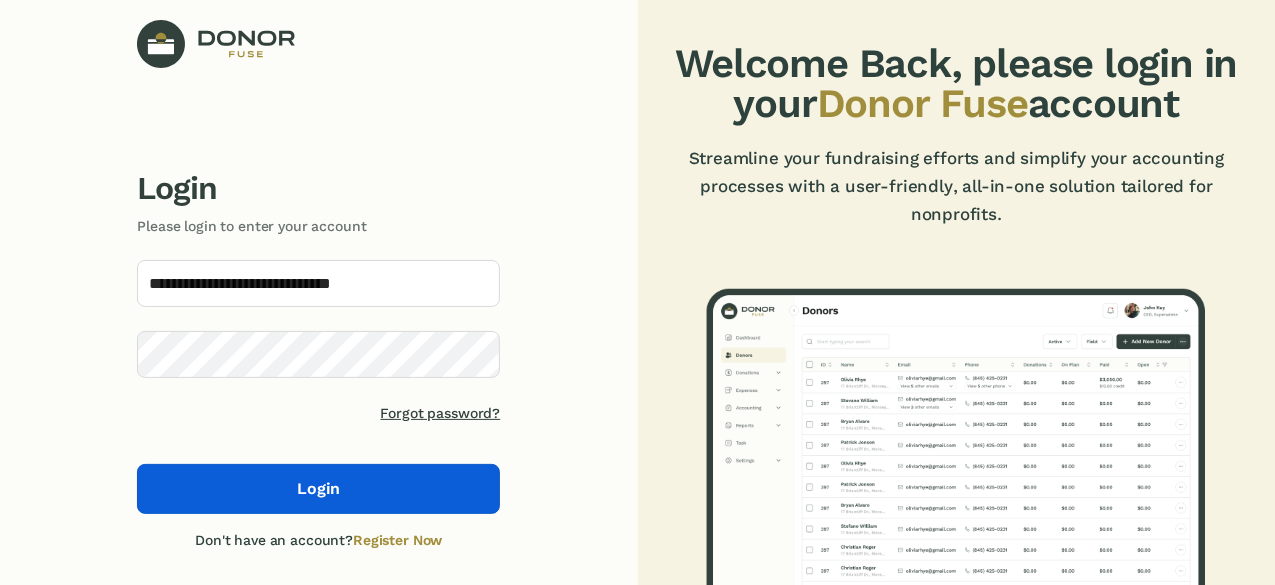 click on "Login" at bounding box center [318, 489] 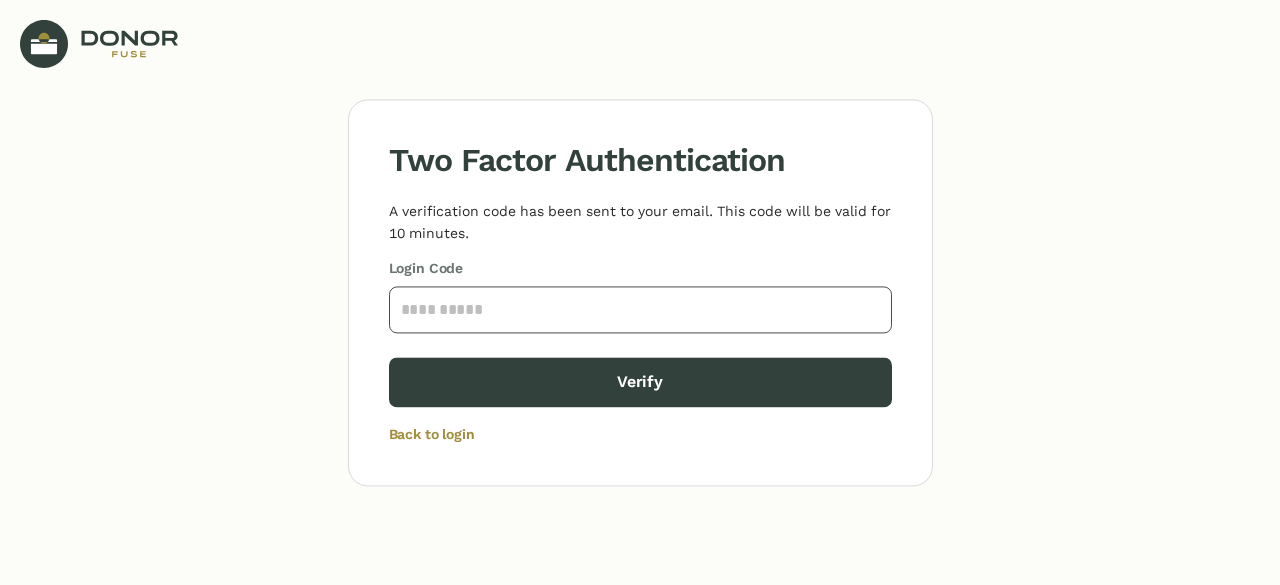 click at bounding box center (640, 309) 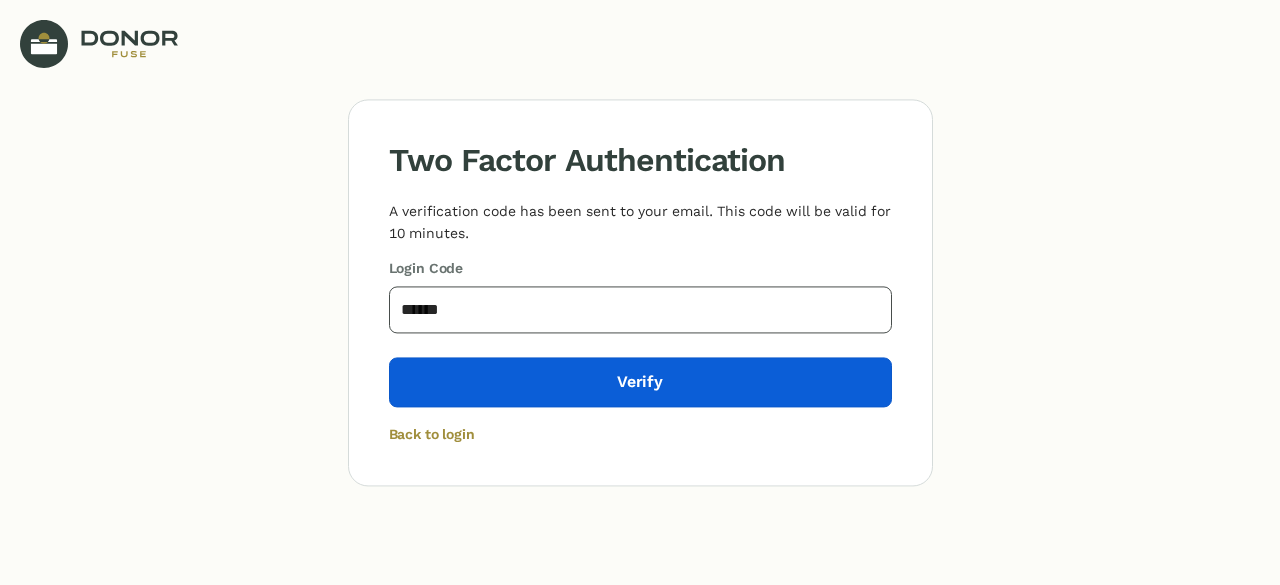 type on "******" 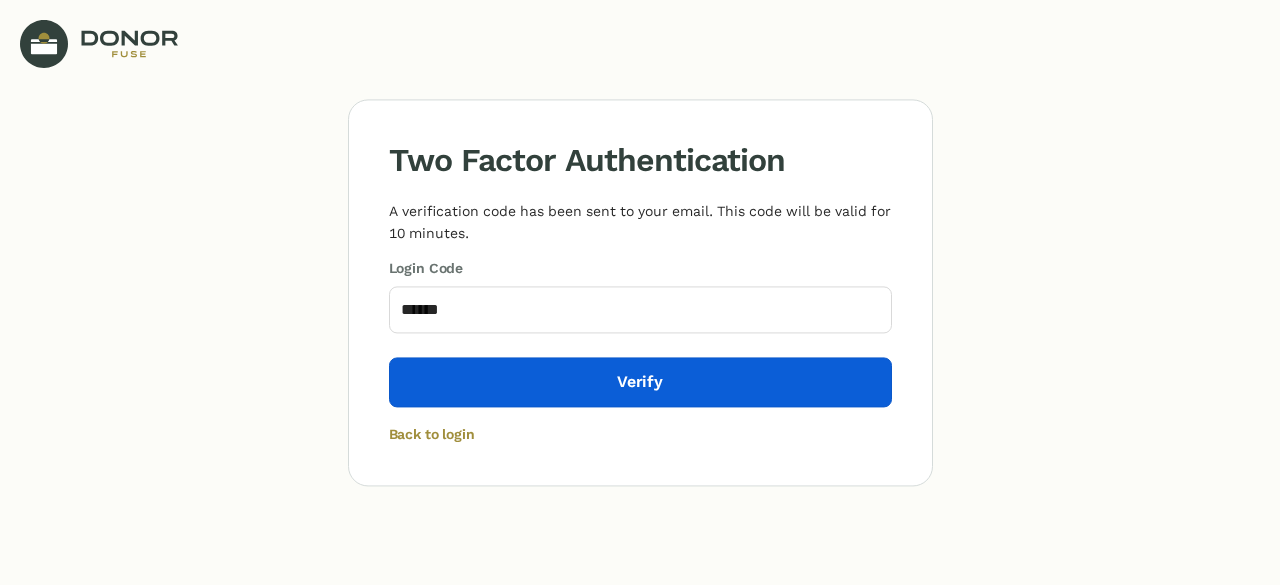 click on "Verify" at bounding box center (640, 382) 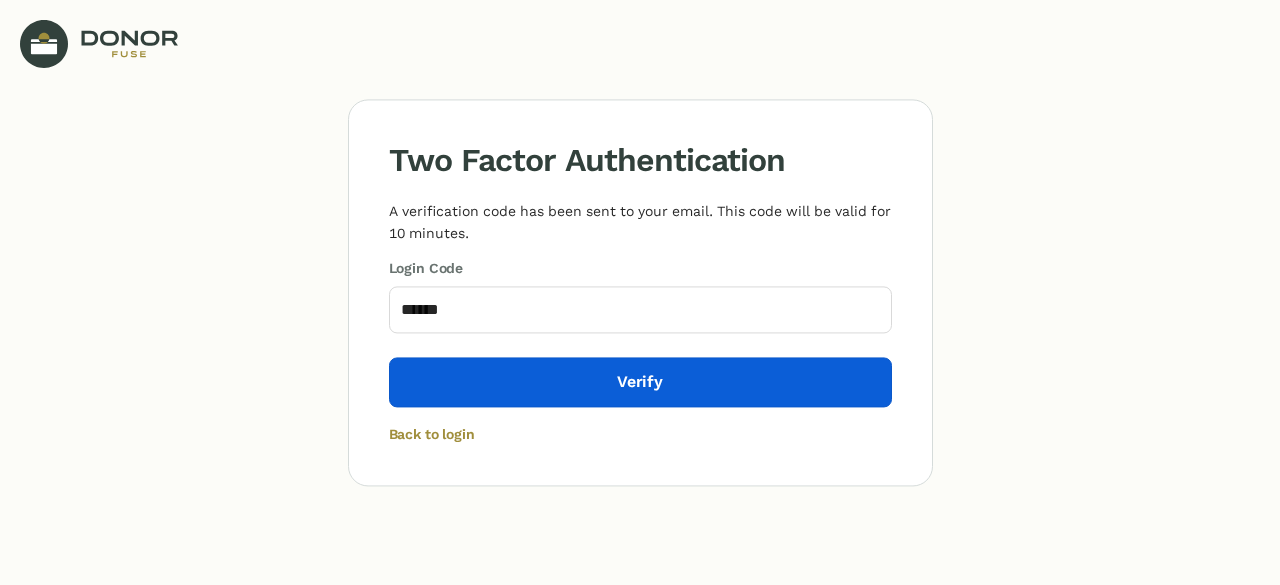 click on "Verify" at bounding box center [640, 382] 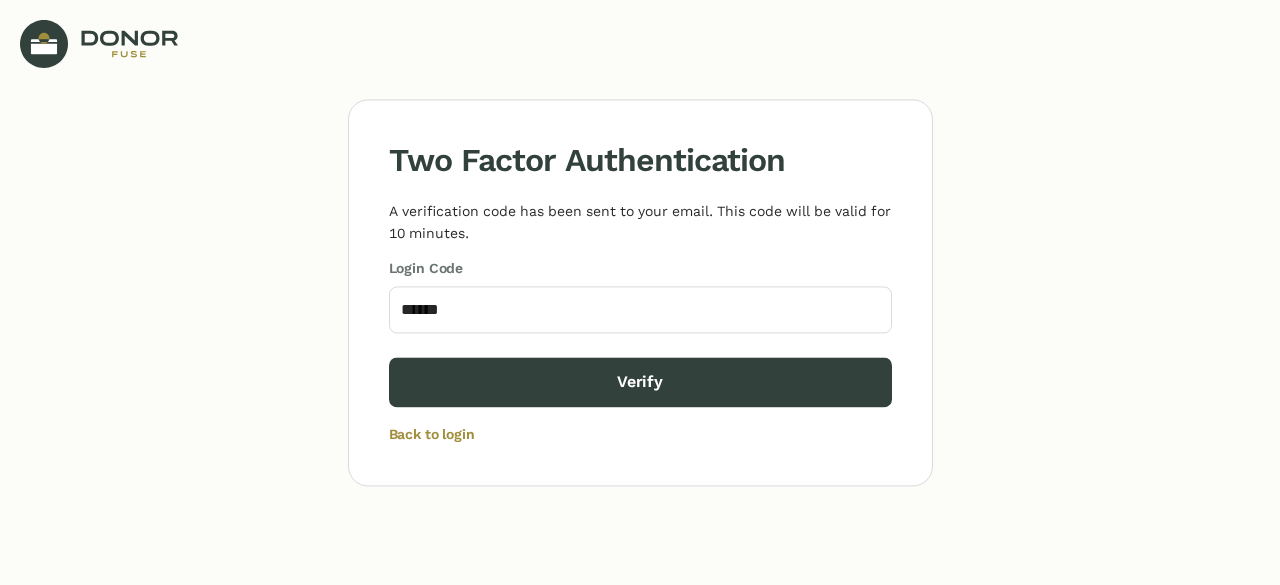 click on "Back to login" at bounding box center (432, 434) 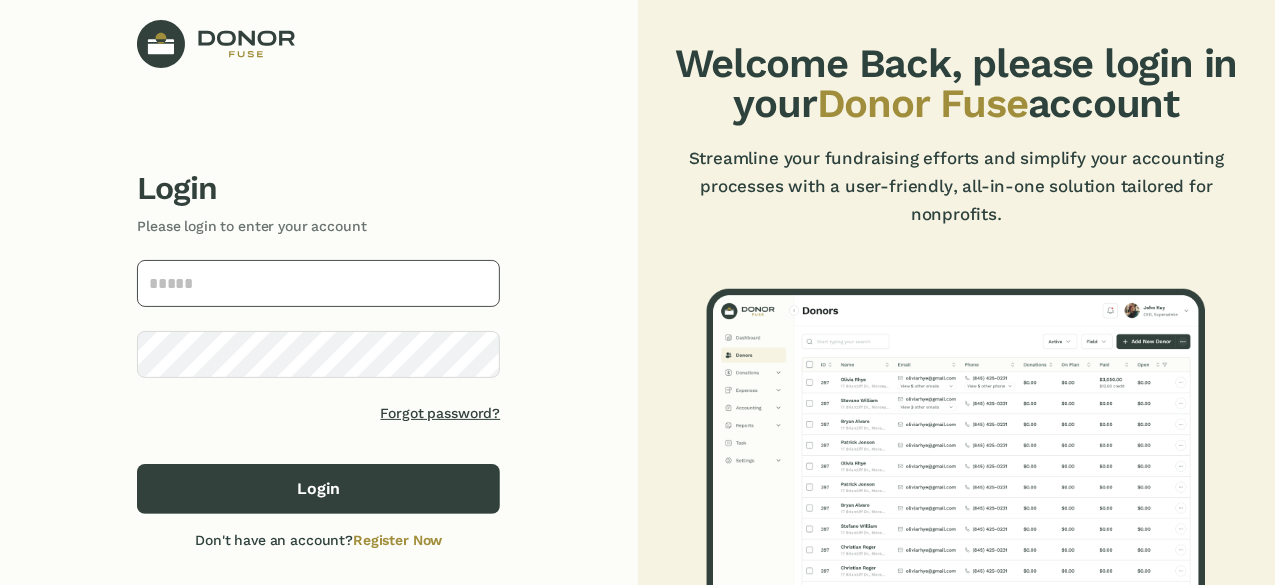 click at bounding box center (318, 283) 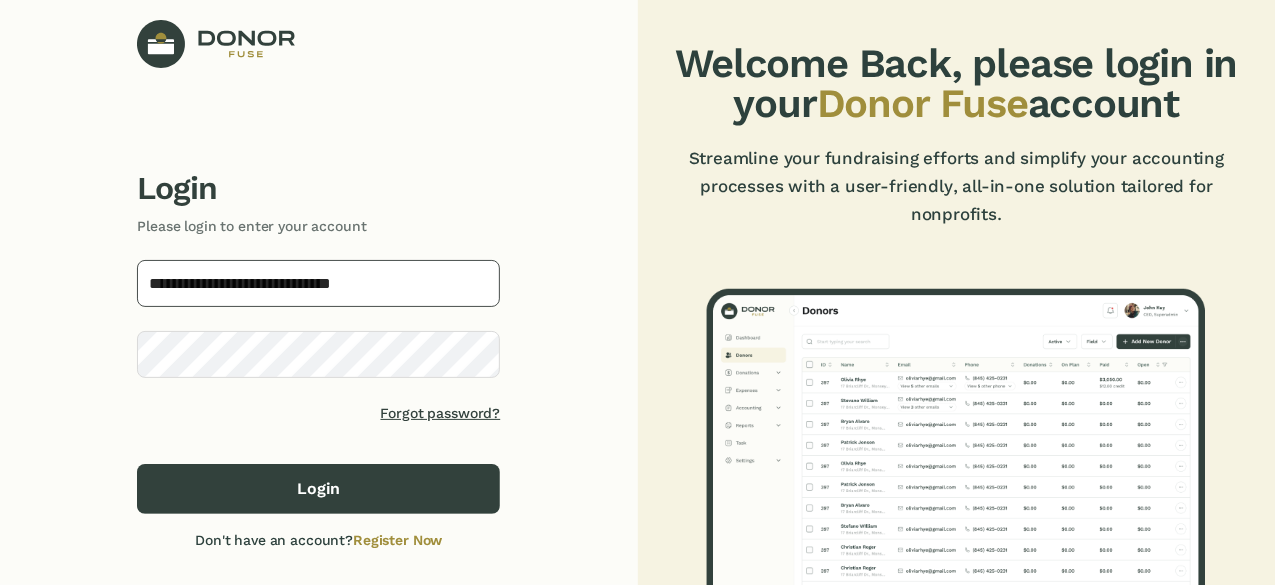 type on "**********" 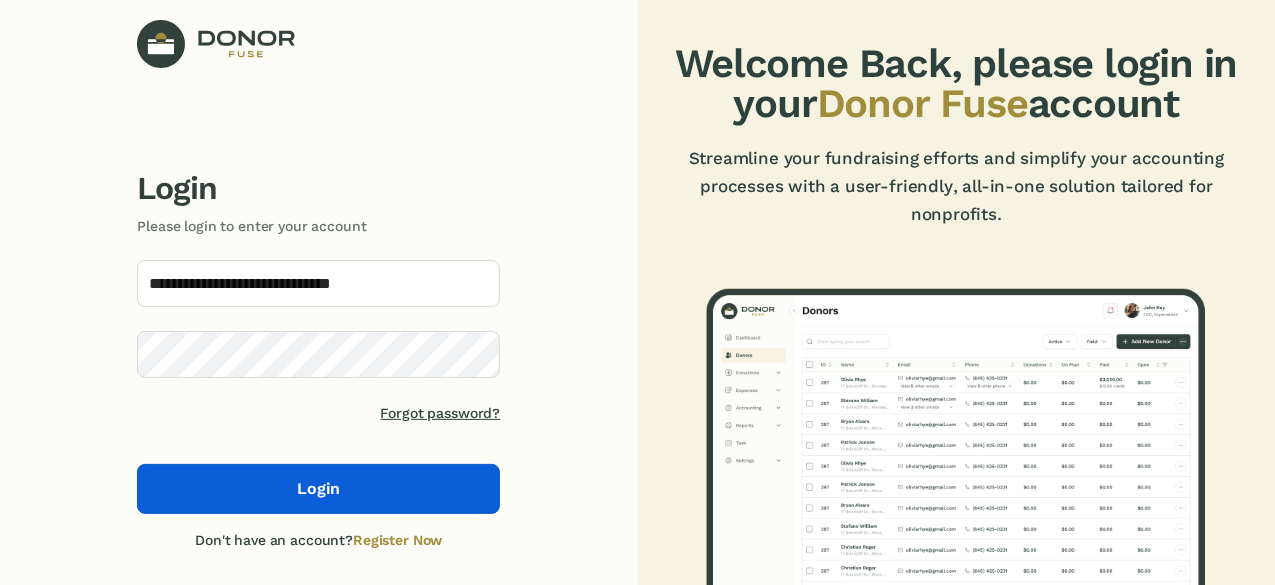 click on "Login" at bounding box center (318, 489) 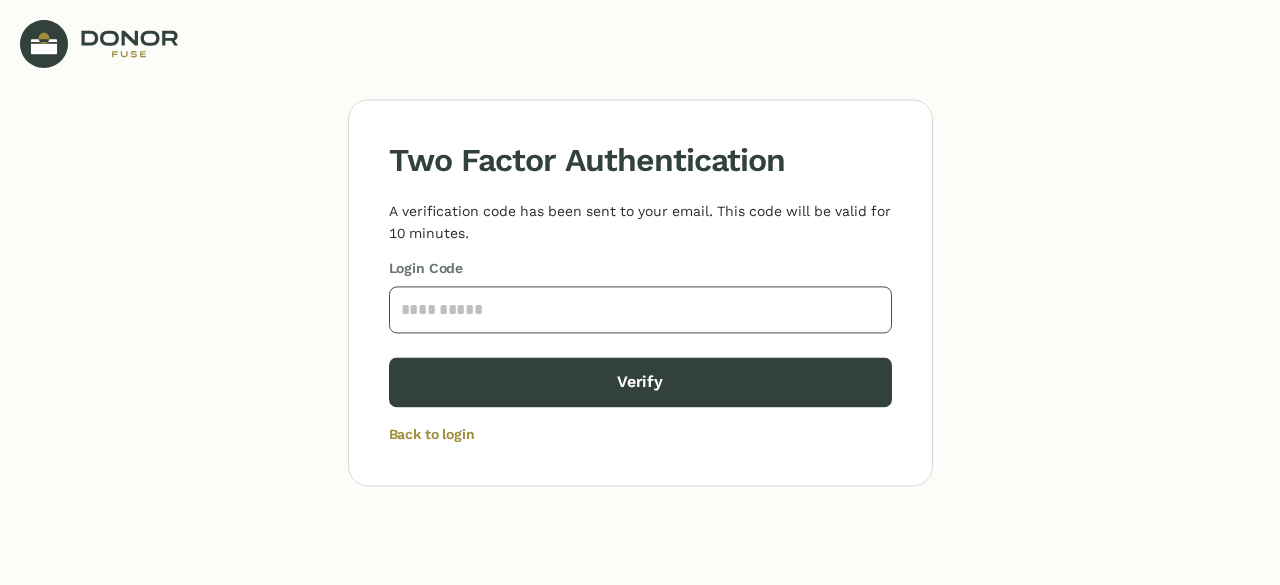click at bounding box center [640, 309] 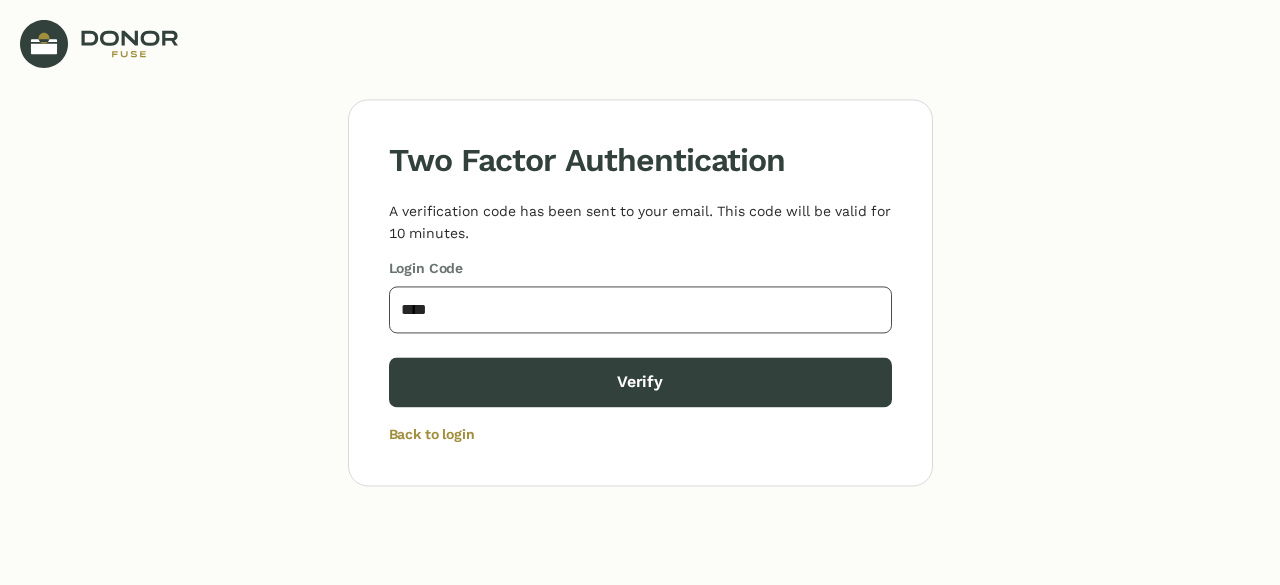 type on "****" 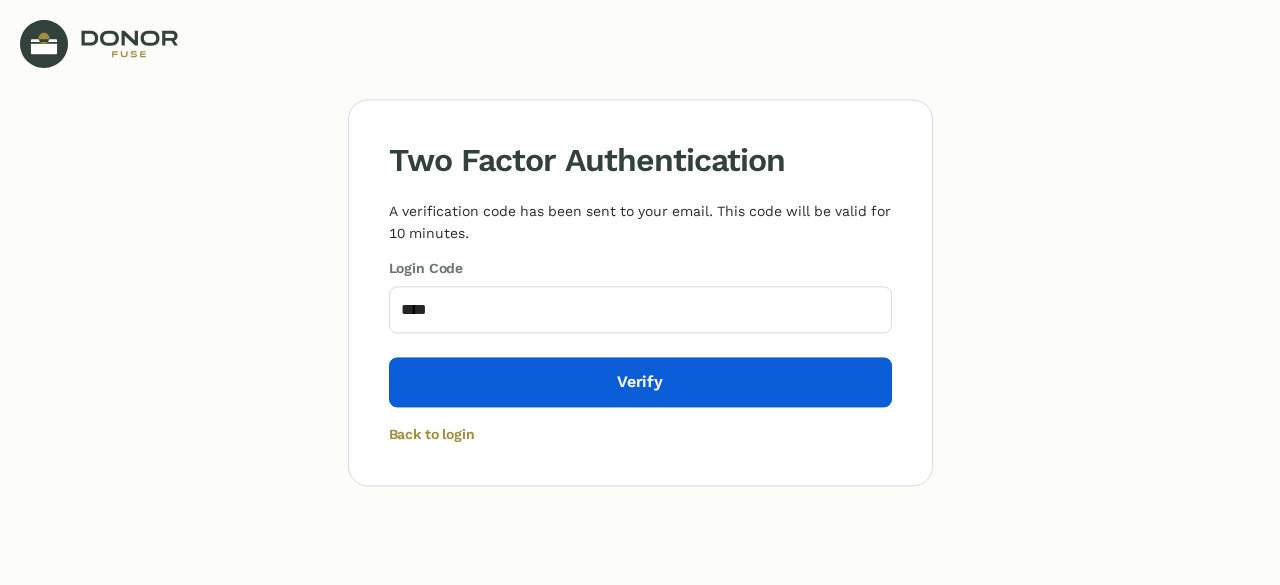 click on "Verify" at bounding box center (640, 382) 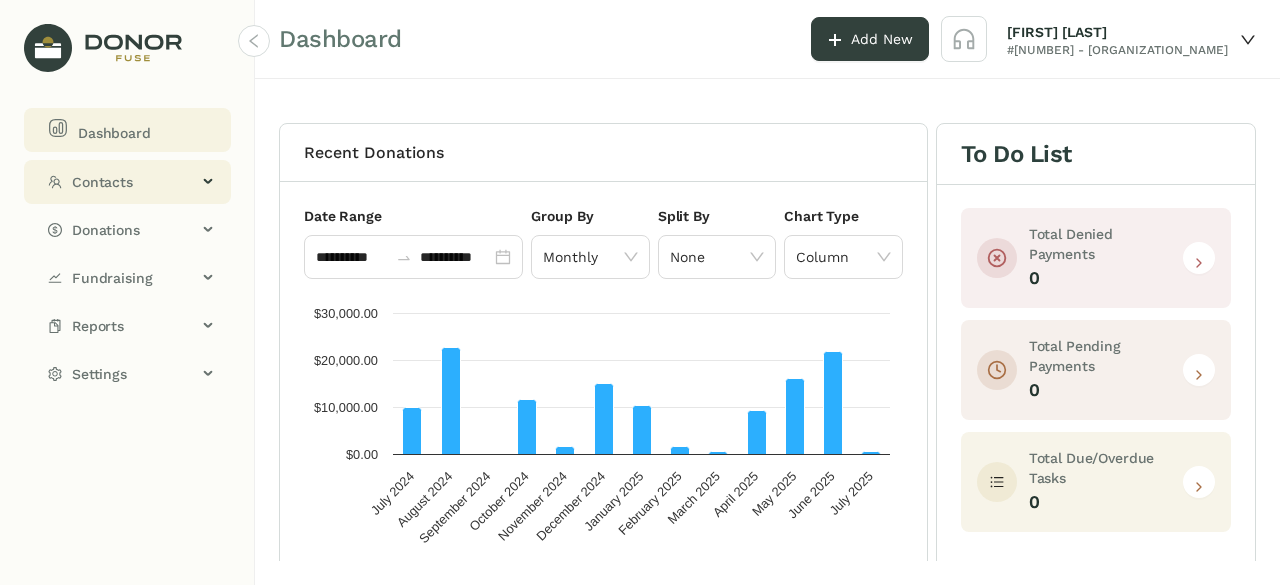 click on "Contacts" at bounding box center [134, 182] 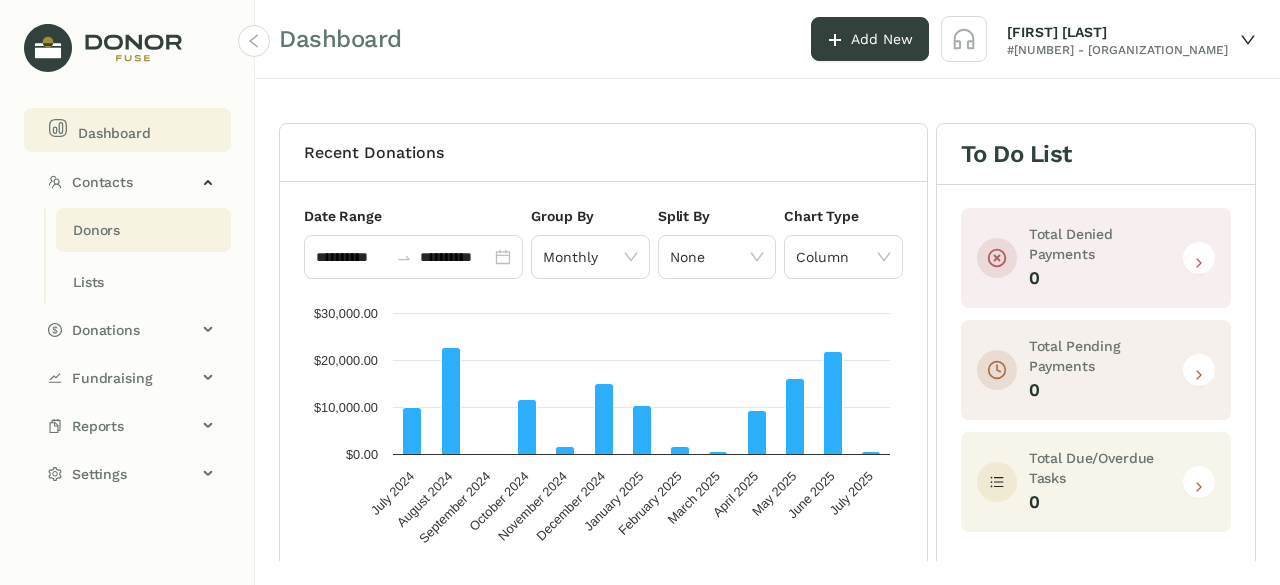 click on "Donors" at bounding box center (96, 230) 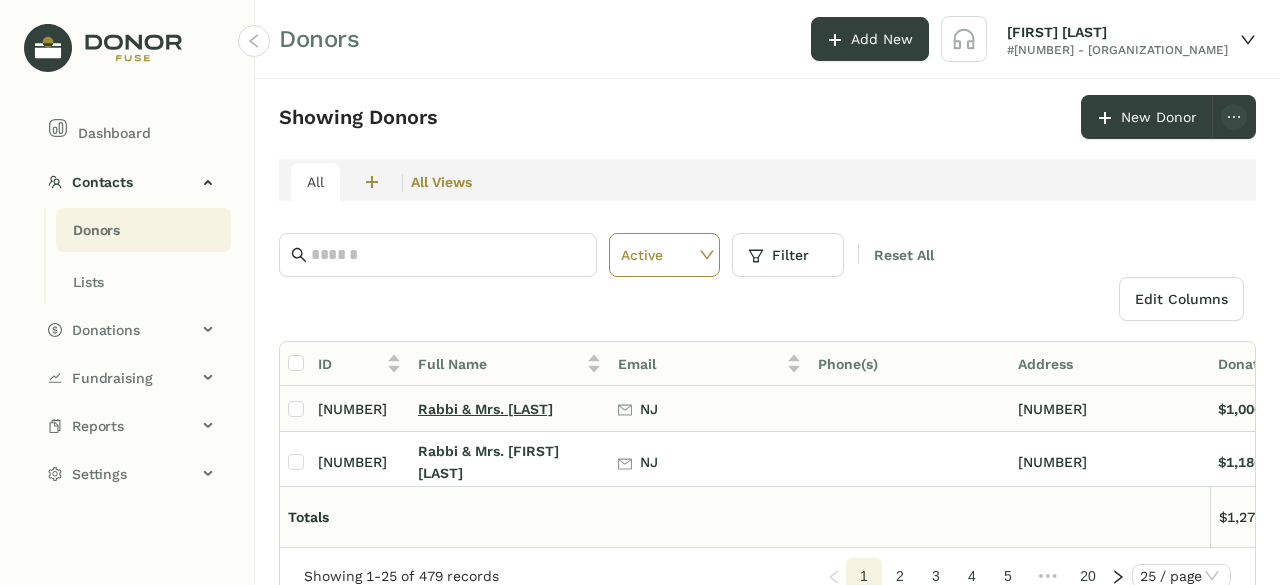 click on "Rabbi & Mrs. [LAST]" at bounding box center [485, 409] 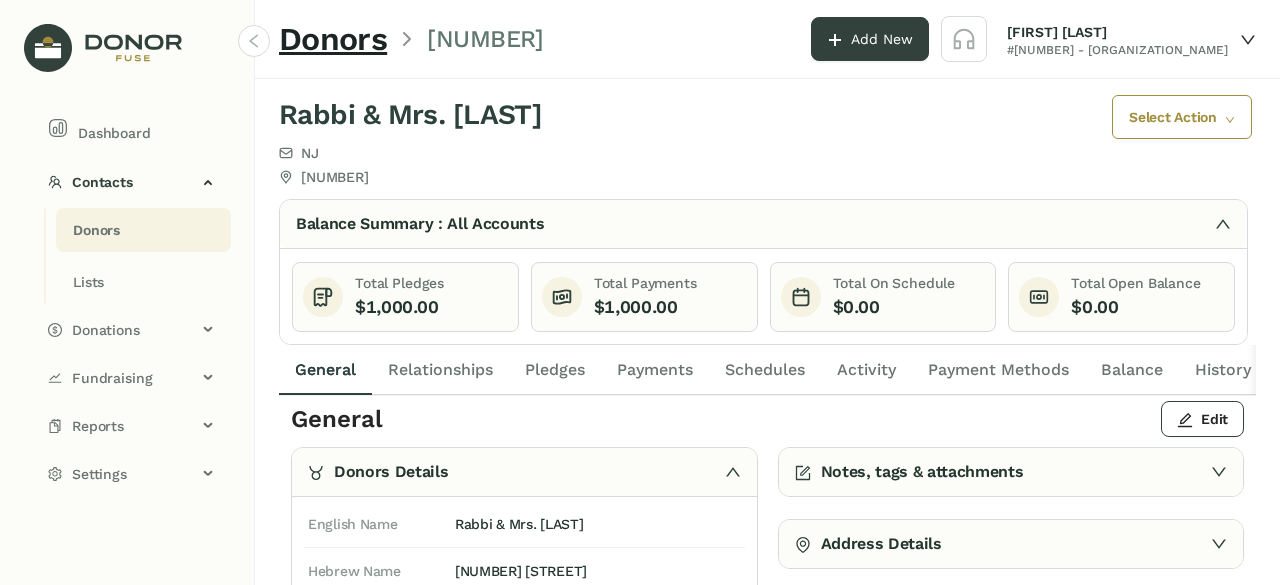 scroll, scrollTop: 0, scrollLeft: 0, axis: both 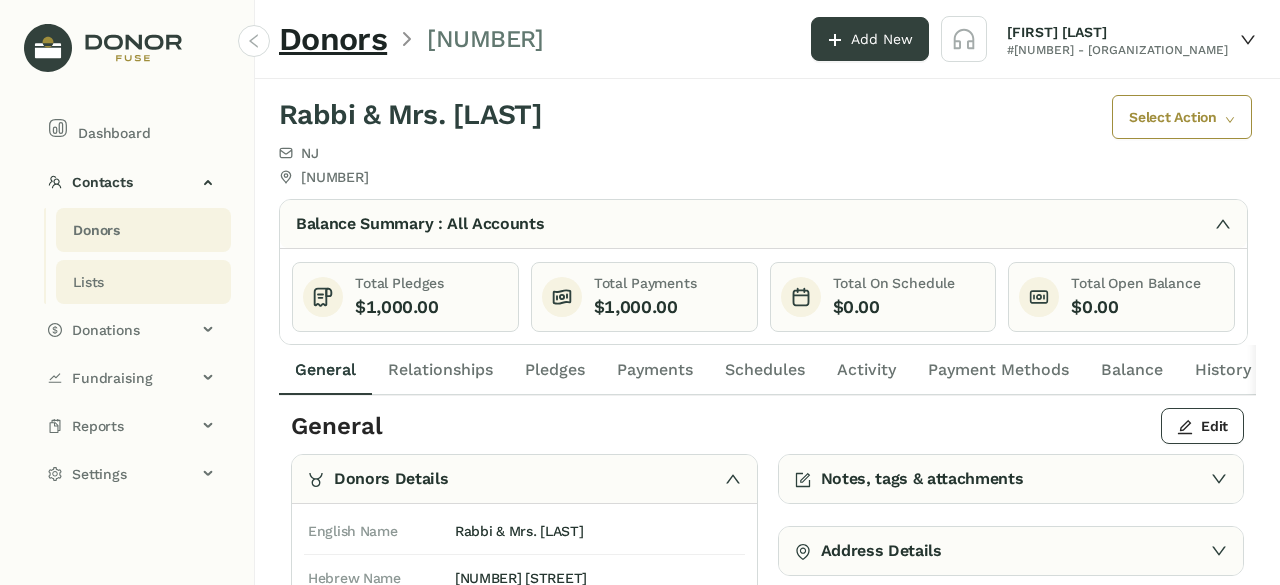 click on "Lists" at bounding box center (96, 230) 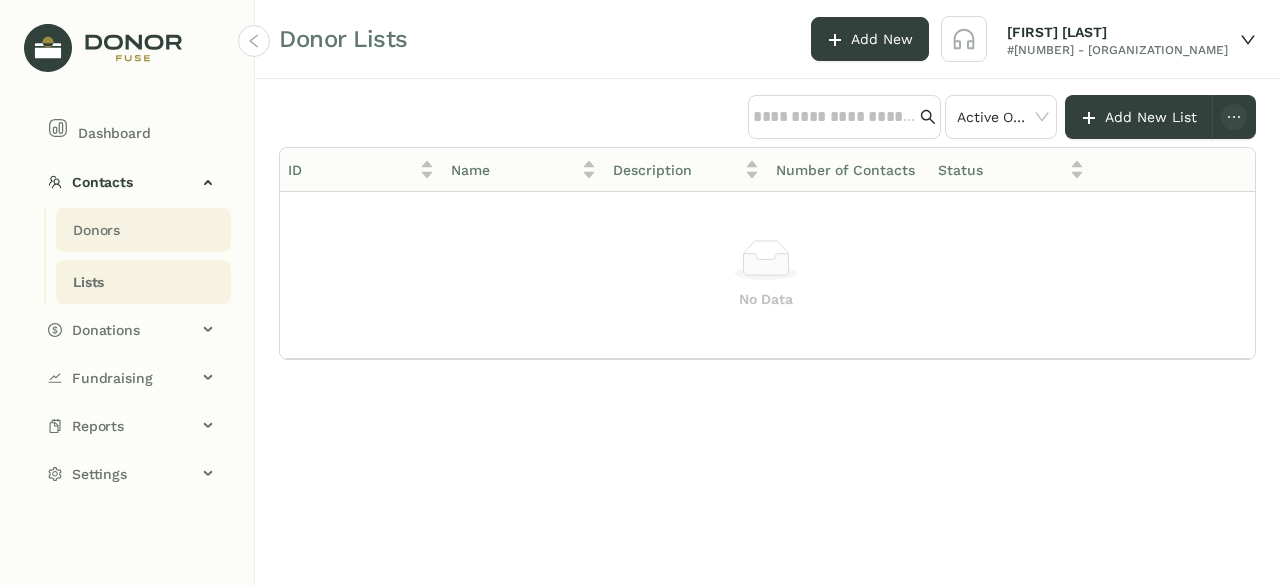 click on "Donors" at bounding box center [96, 230] 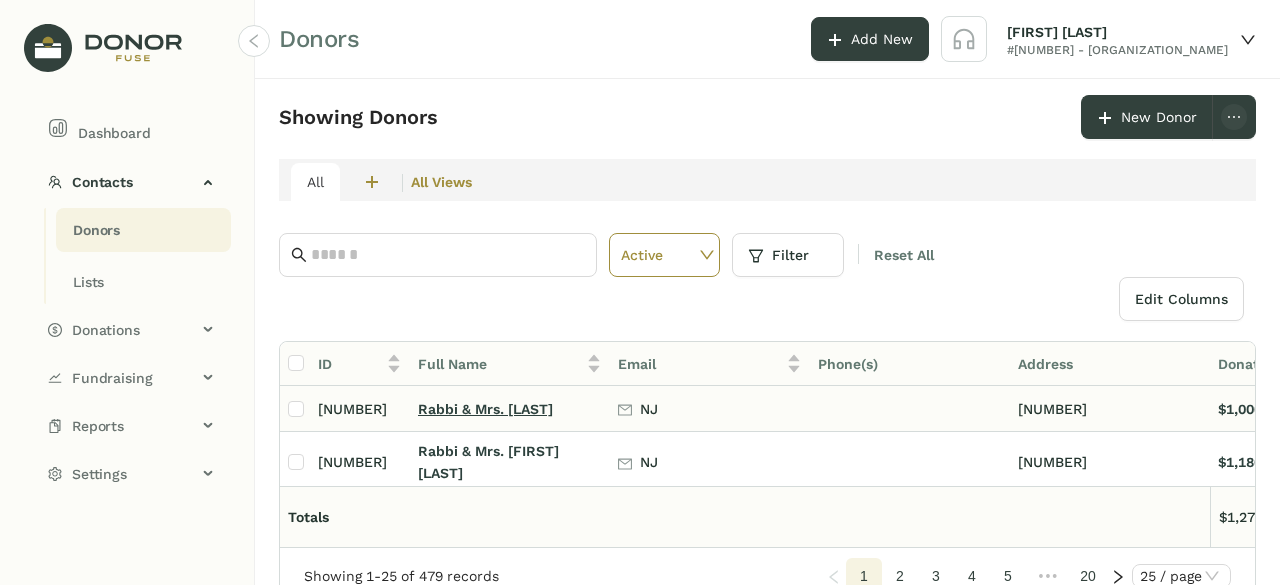 click on "Rabbi & Mrs. [LAST]" at bounding box center (485, 409) 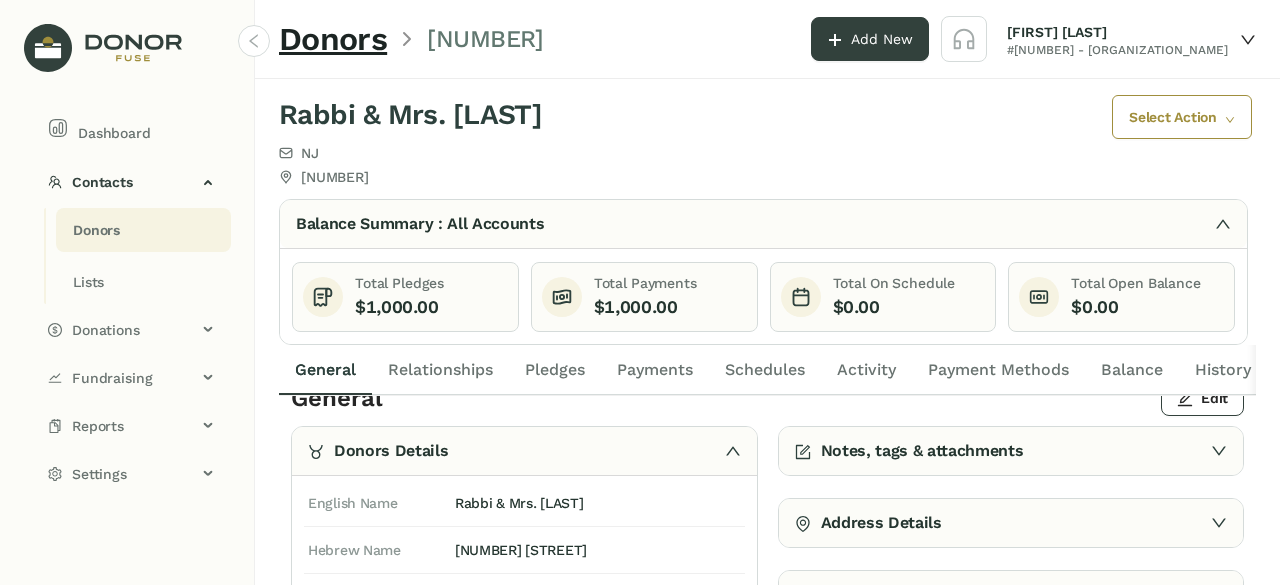 scroll, scrollTop: 0, scrollLeft: 0, axis: both 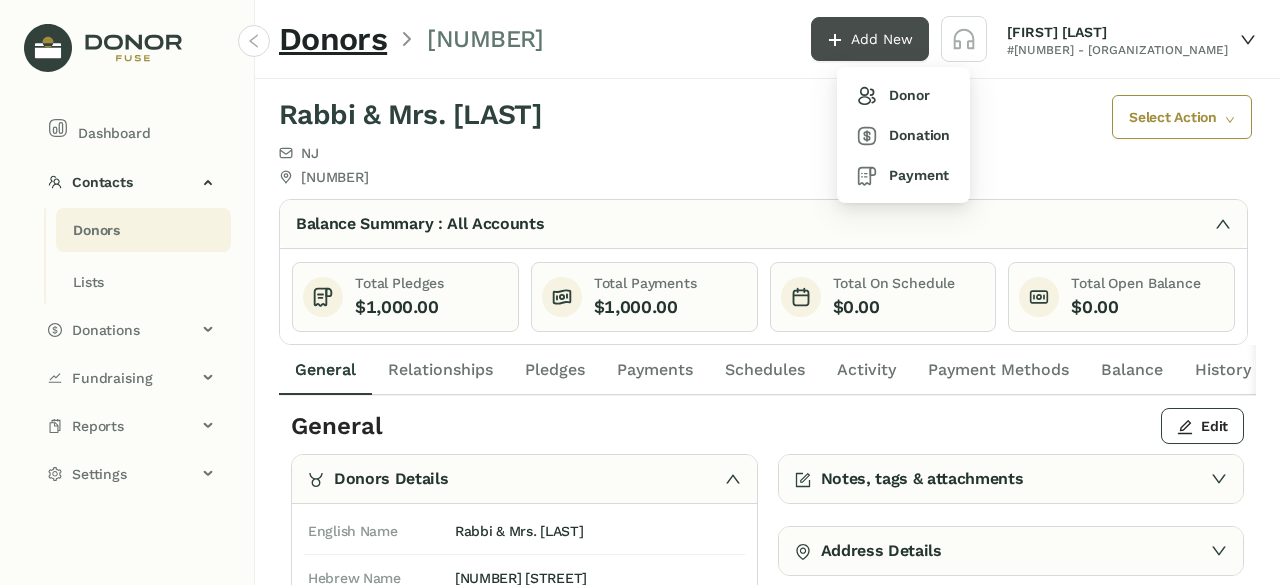 click on "Add New" at bounding box center (882, 39) 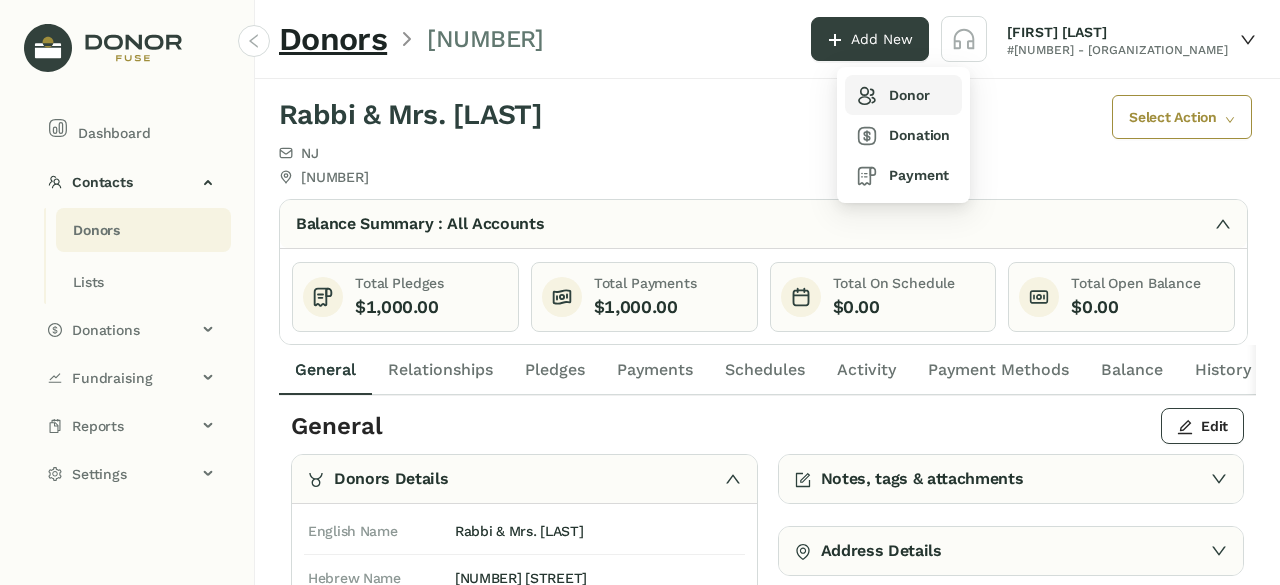 click on "Donor" at bounding box center (893, 95) 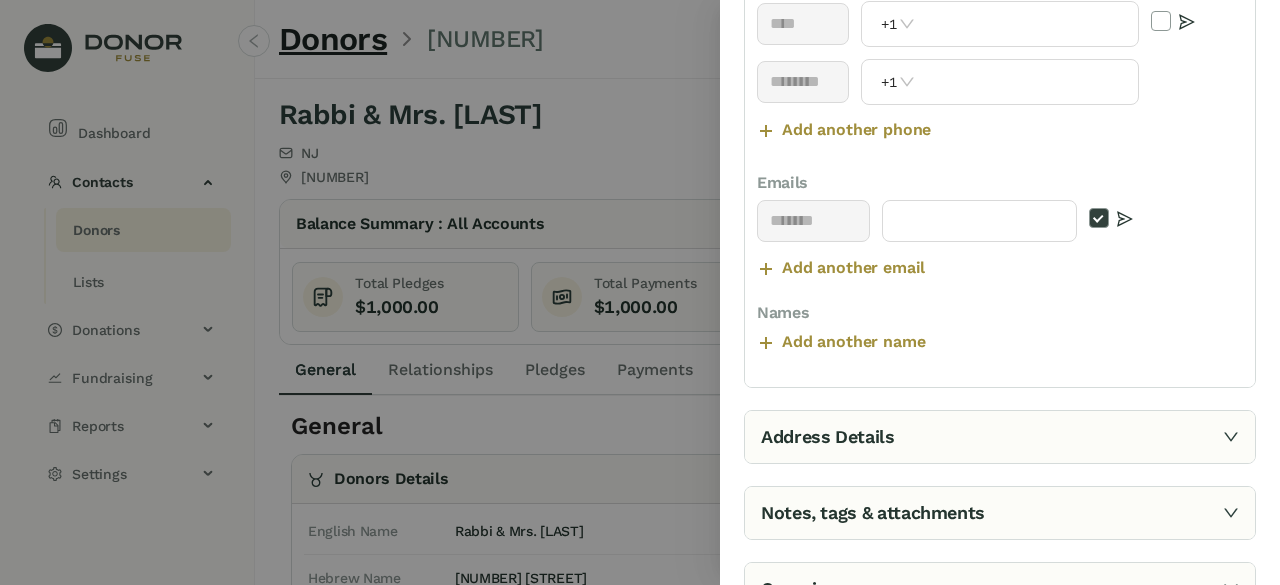 scroll, scrollTop: 400, scrollLeft: 0, axis: vertical 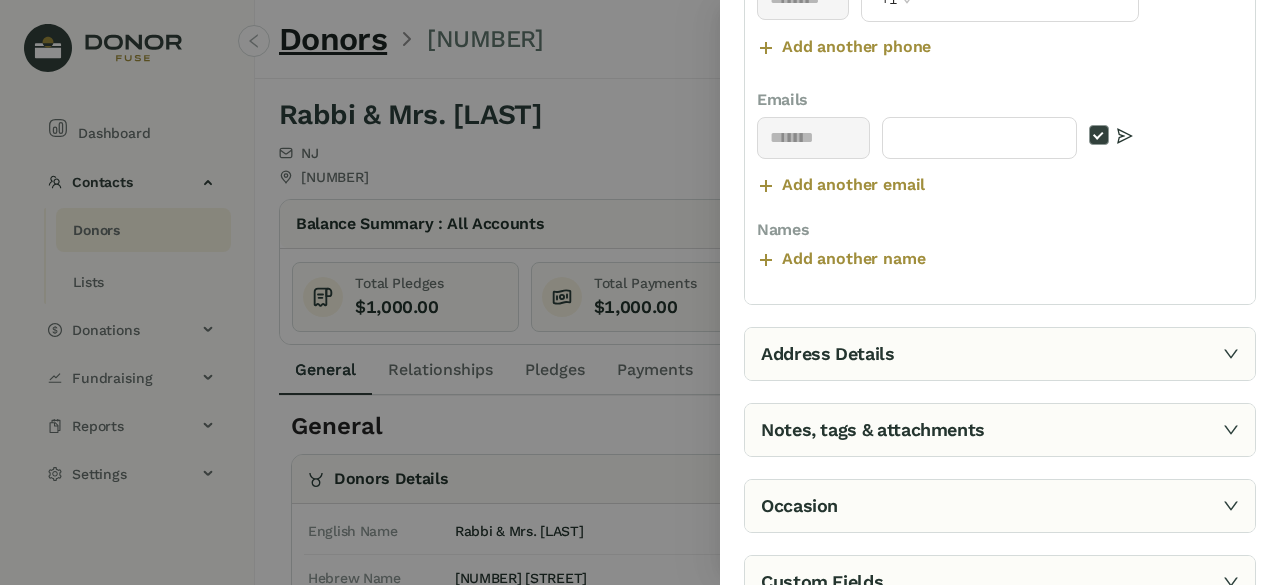 click on "Address Details" at bounding box center (1000, 354) 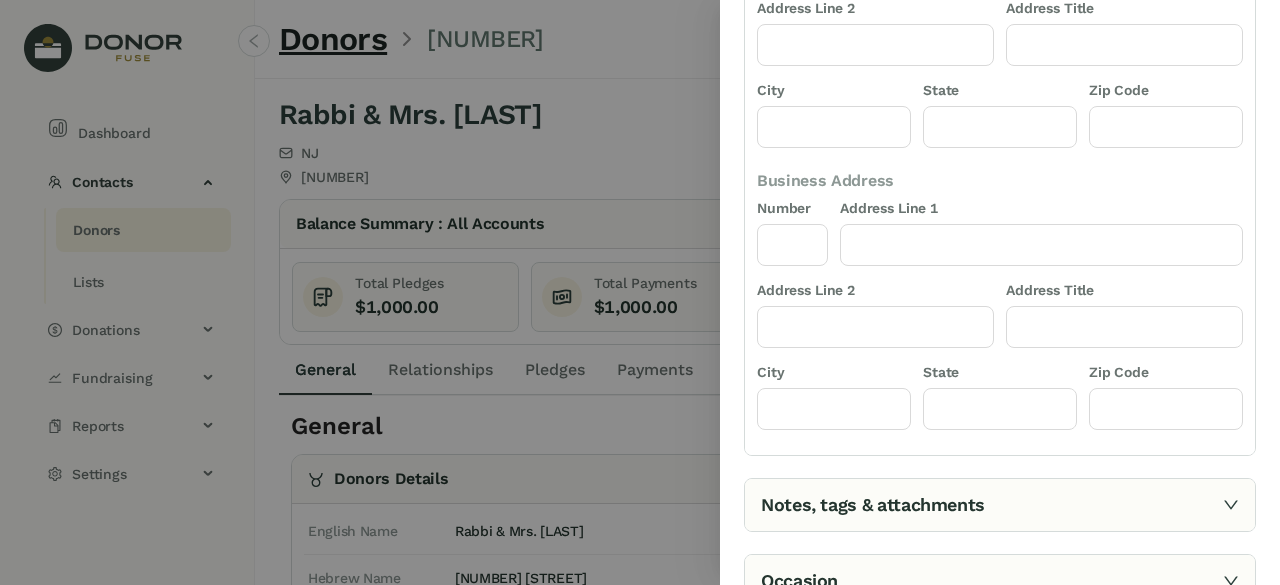 scroll, scrollTop: 276, scrollLeft: 0, axis: vertical 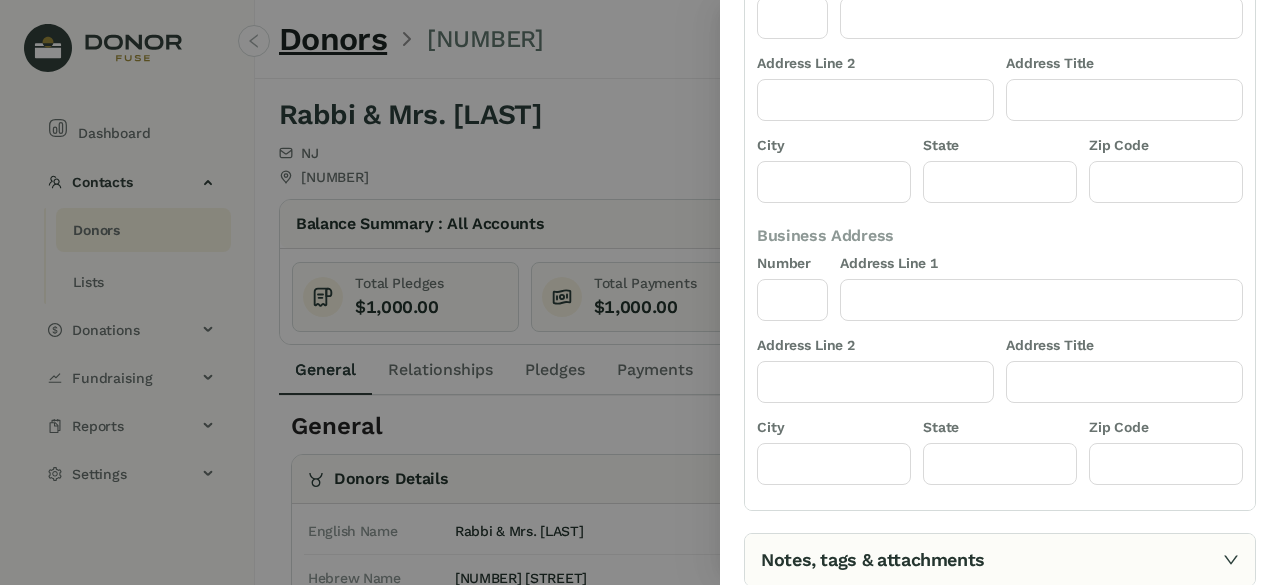 click at bounding box center [640, 292] 